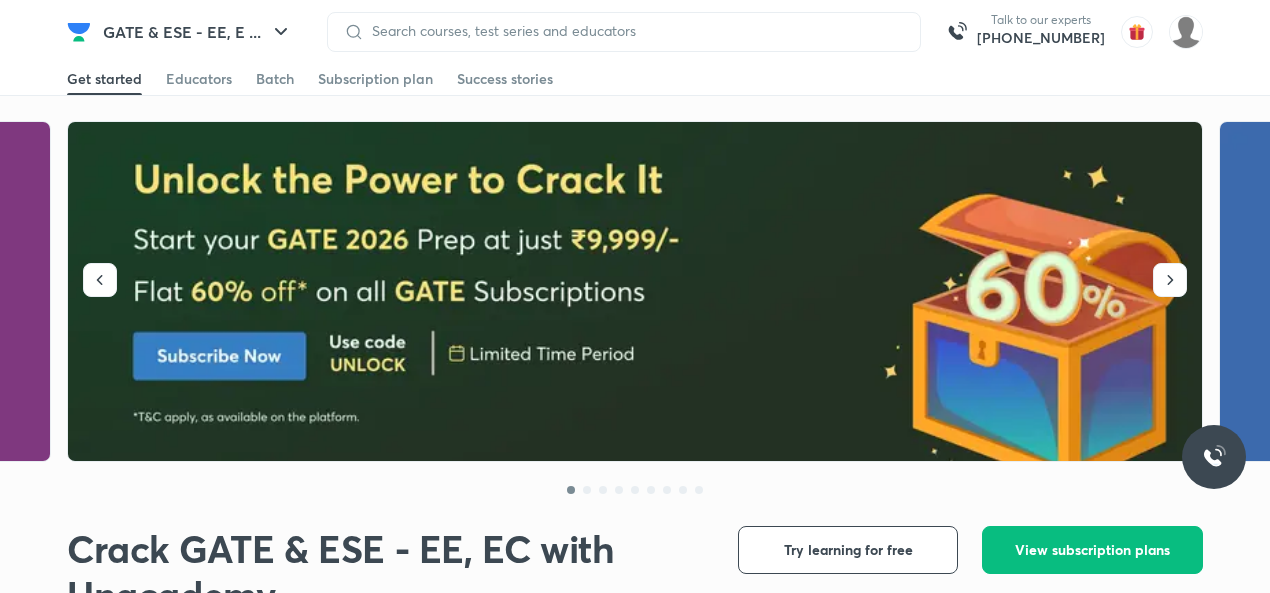 scroll, scrollTop: 0, scrollLeft: 0, axis: both 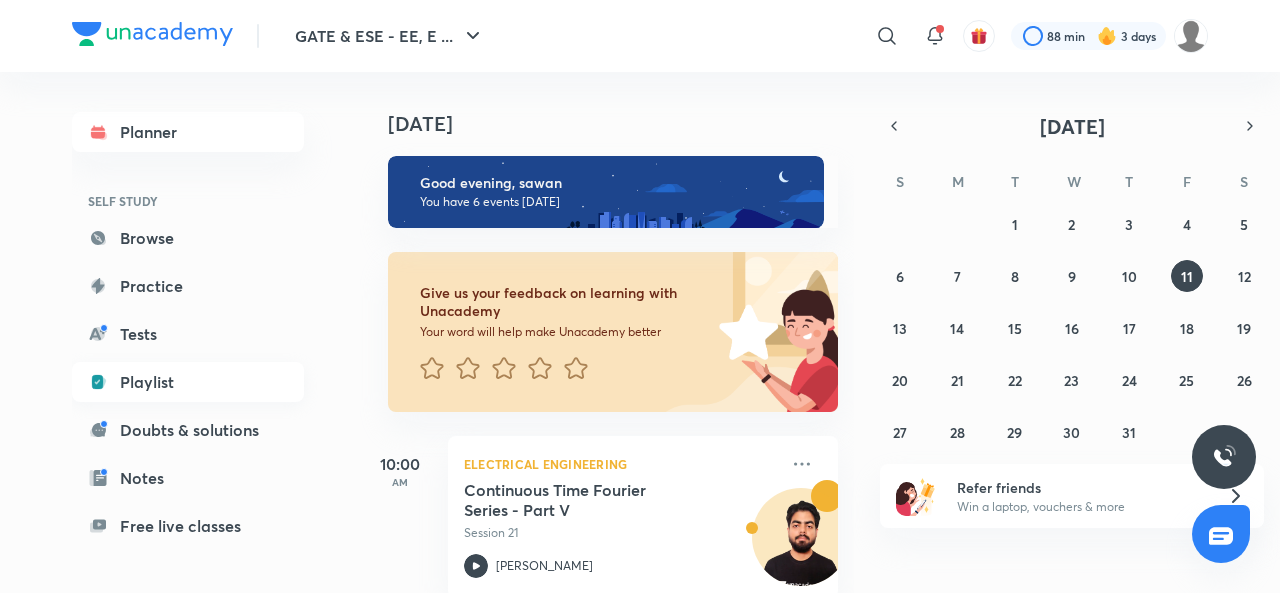 click on "Playlist" at bounding box center (188, 382) 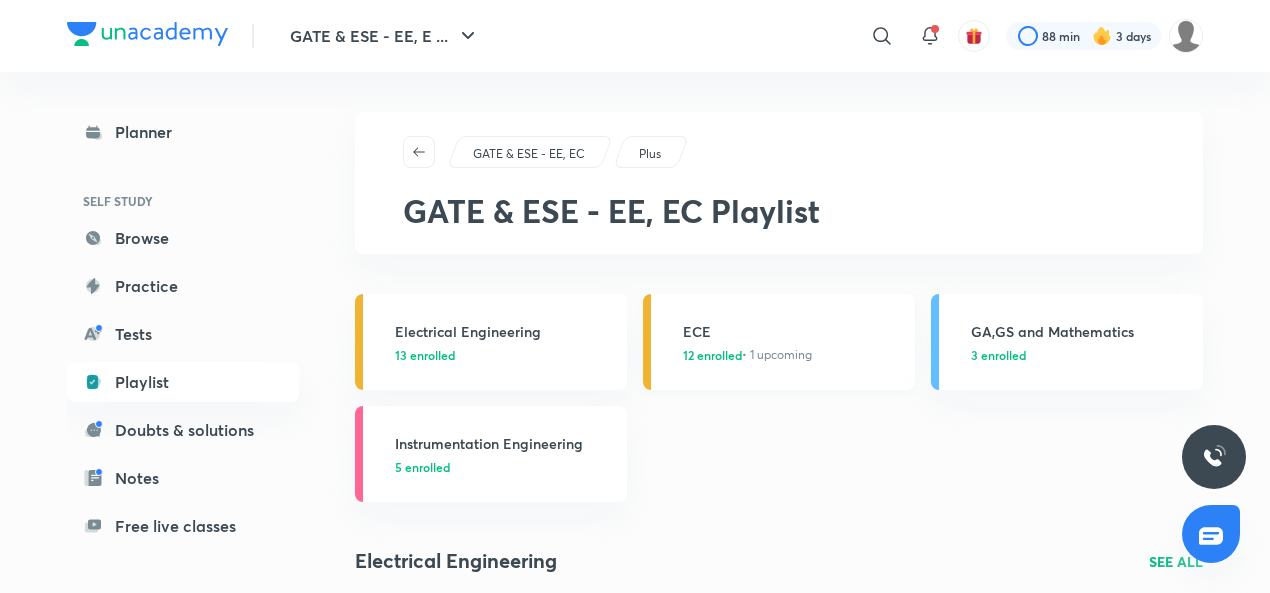click on "ECE" at bounding box center (793, 331) 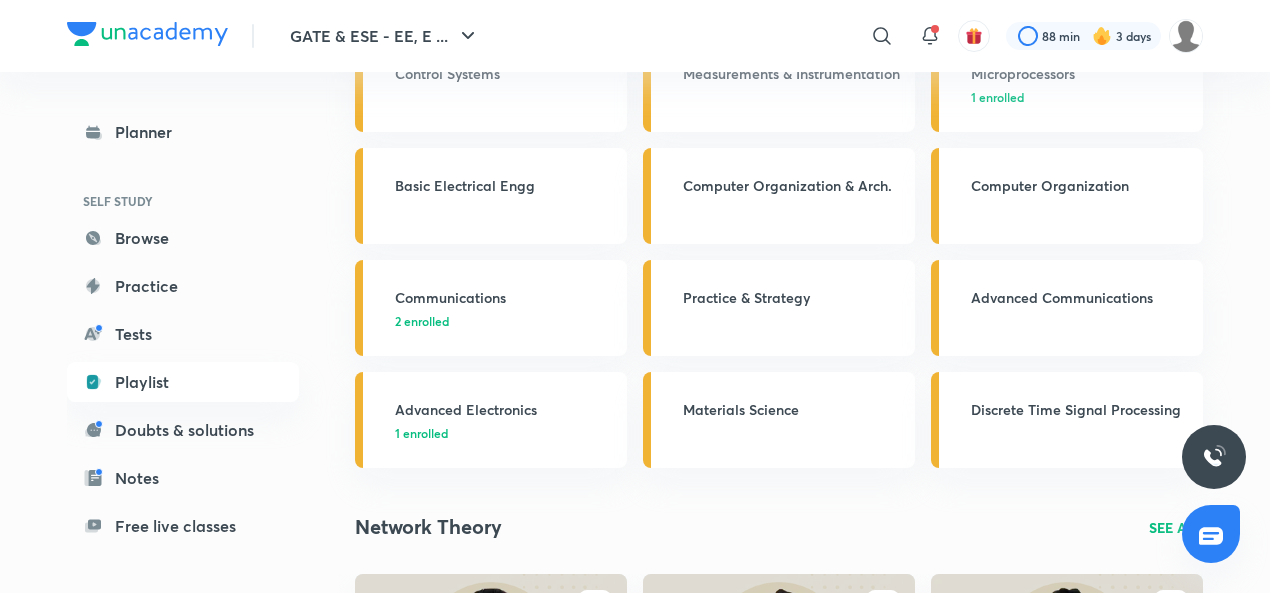 scroll, scrollTop: 490, scrollLeft: 0, axis: vertical 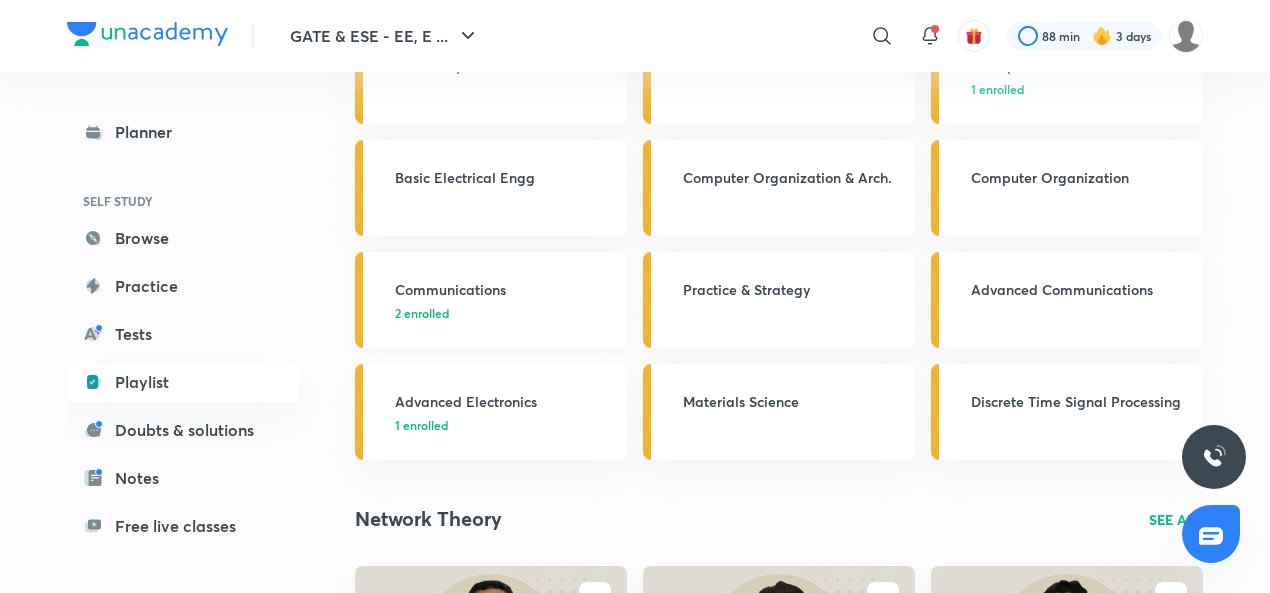 click on "Communications" at bounding box center (505, 289) 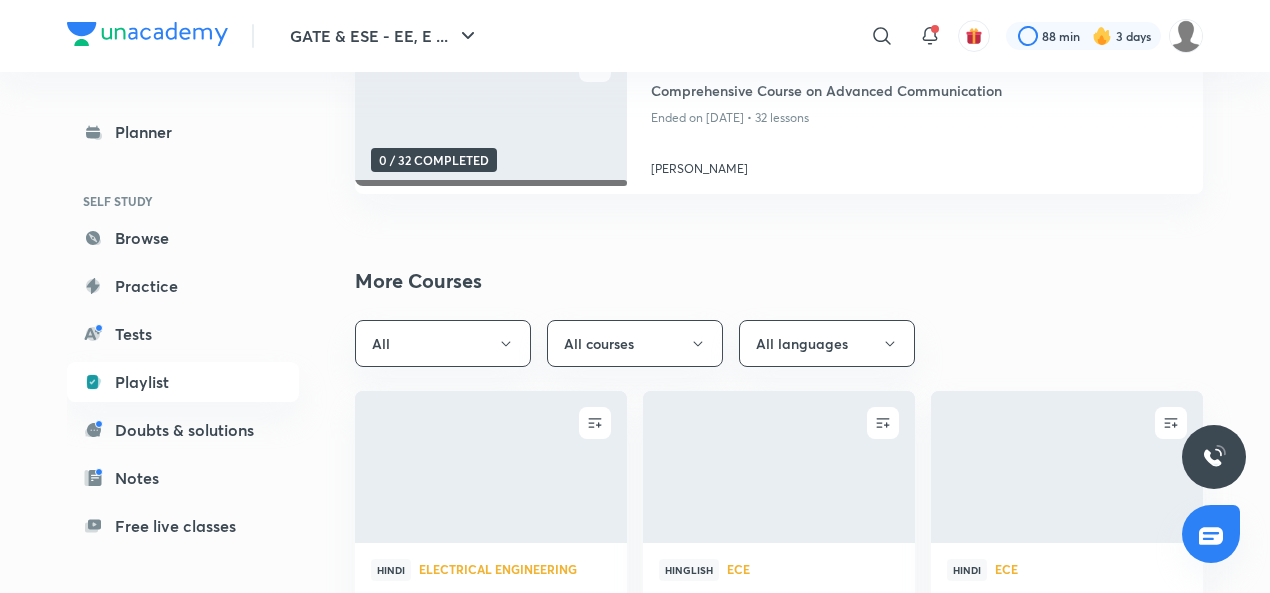 scroll, scrollTop: 0, scrollLeft: 0, axis: both 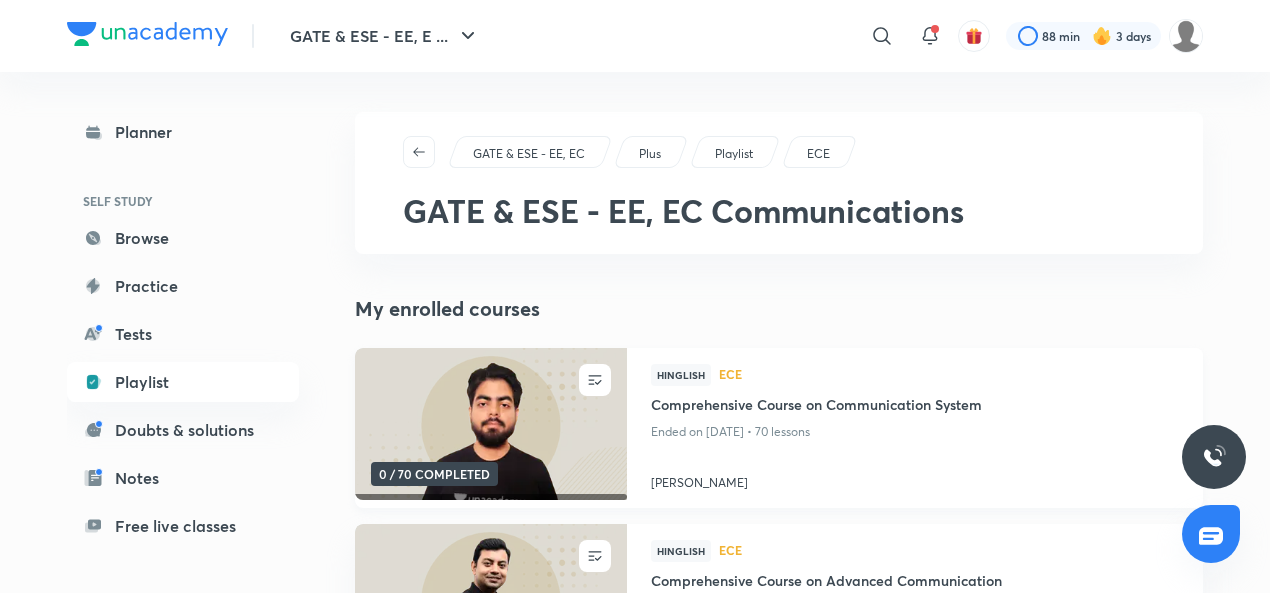 click at bounding box center [490, 424] 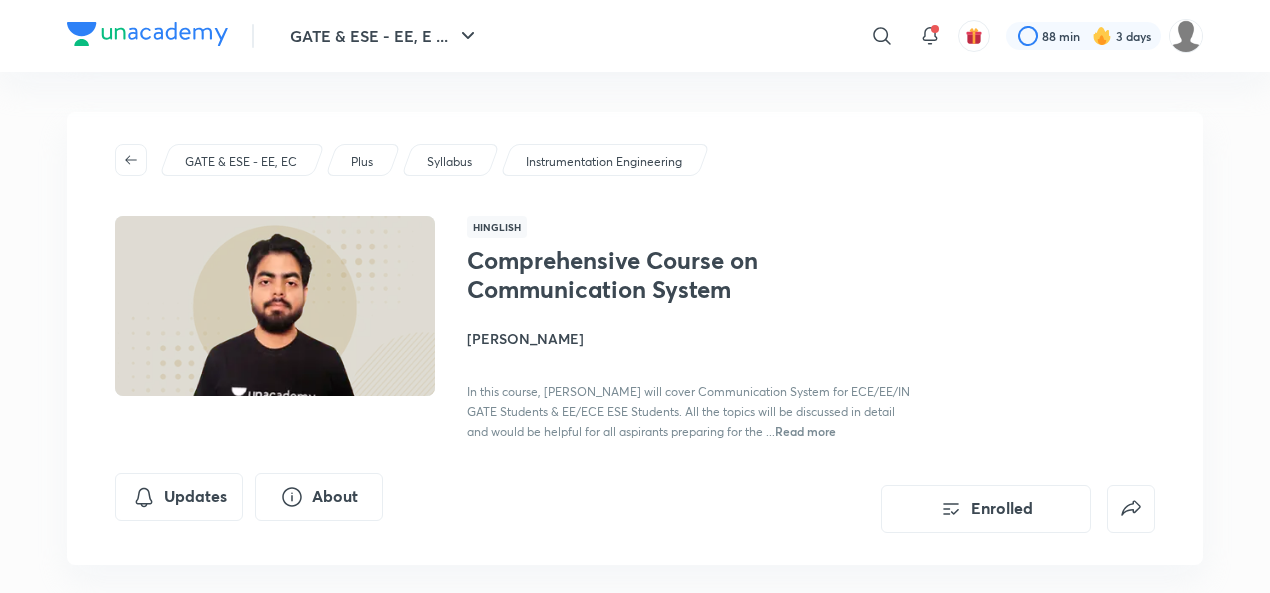 click on "[PERSON_NAME]" at bounding box center (691, 338) 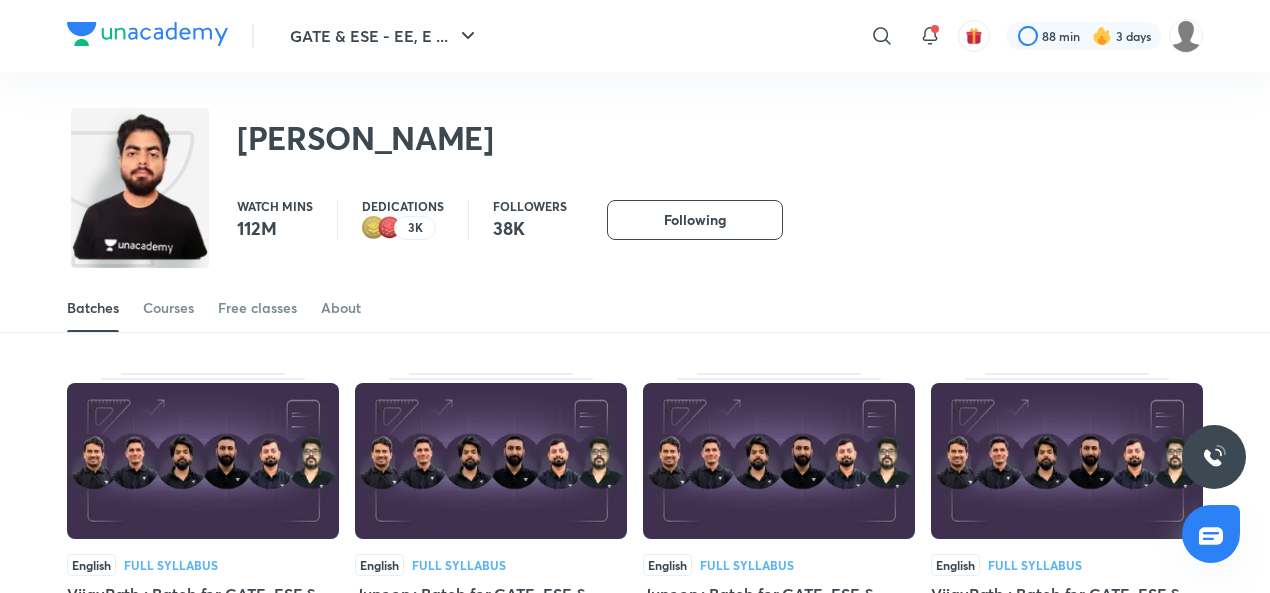 scroll, scrollTop: 0, scrollLeft: 0, axis: both 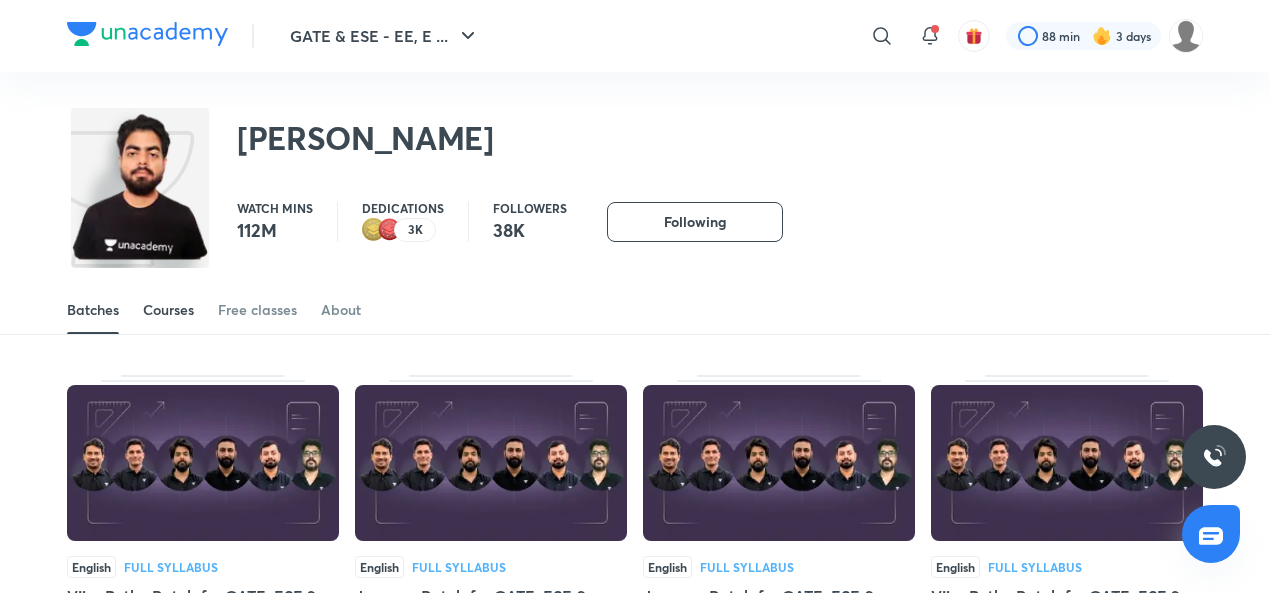 click on "Courses" at bounding box center [168, 310] 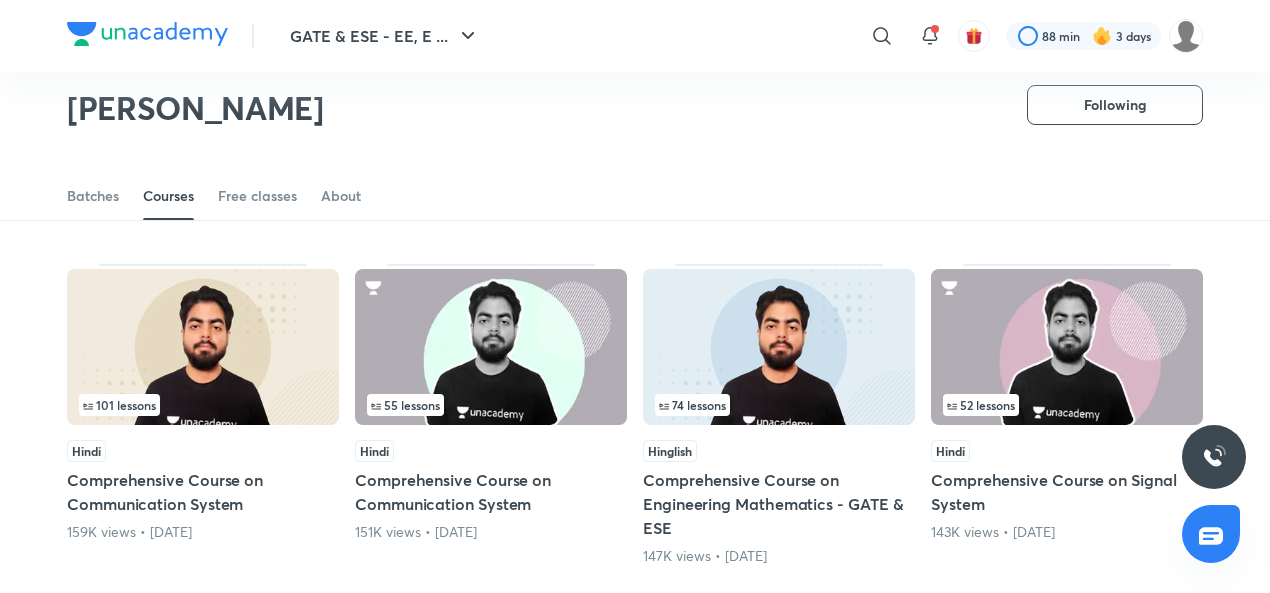 scroll, scrollTop: 776, scrollLeft: 0, axis: vertical 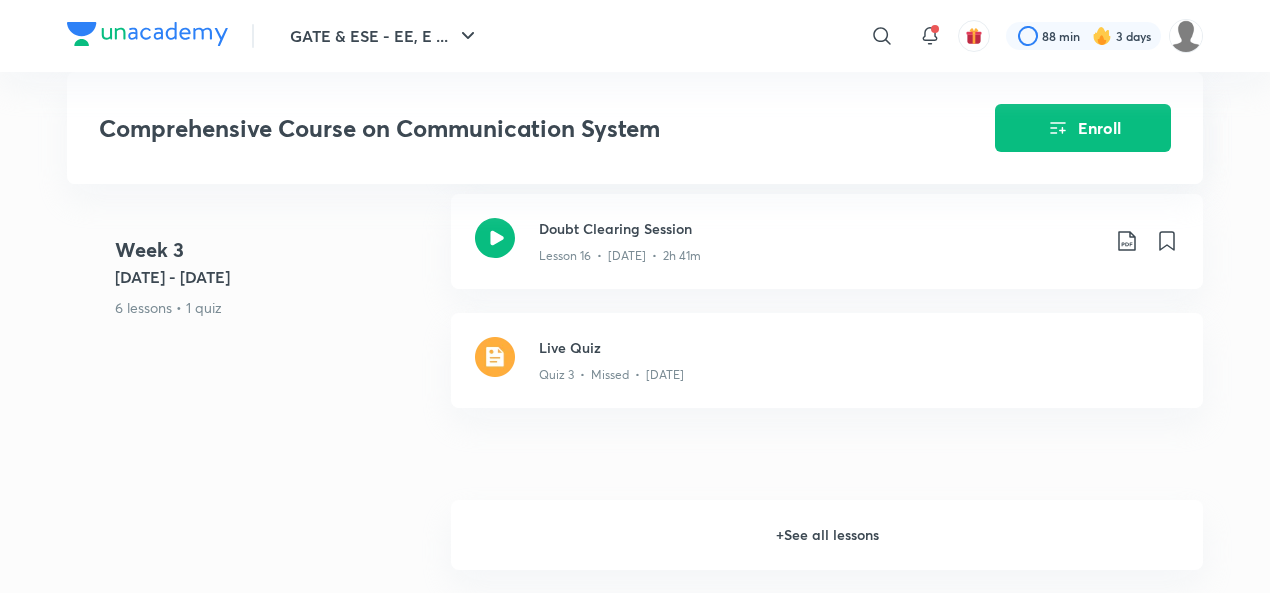 click on "+  See all lessons" at bounding box center [827, 535] 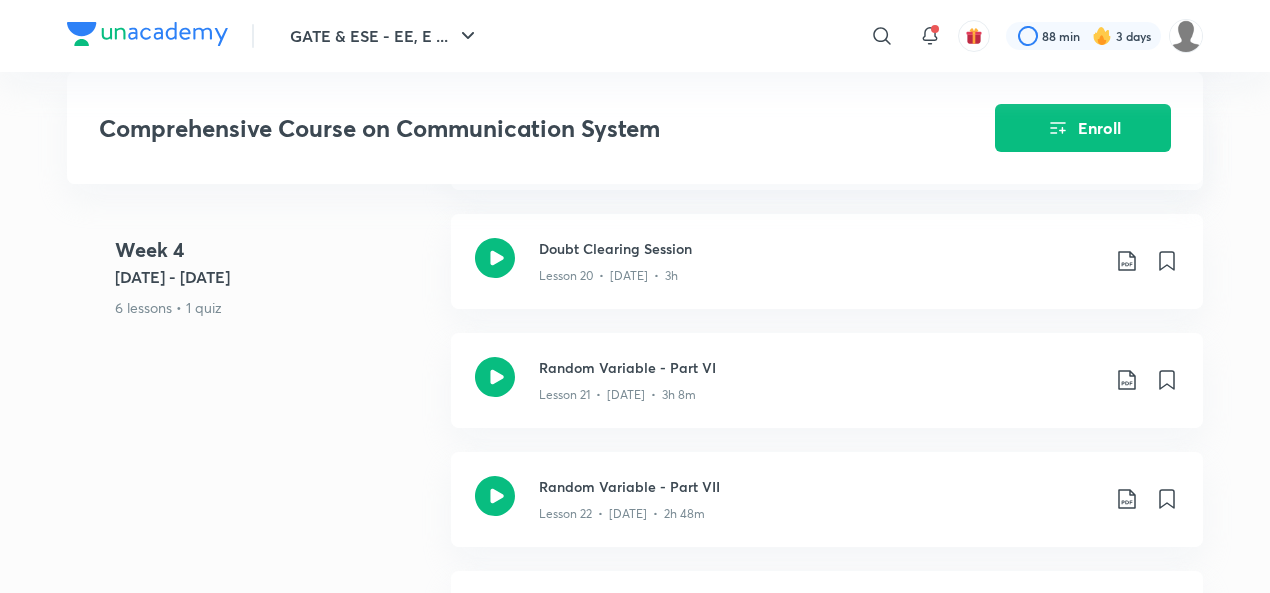 scroll, scrollTop: 3780, scrollLeft: 0, axis: vertical 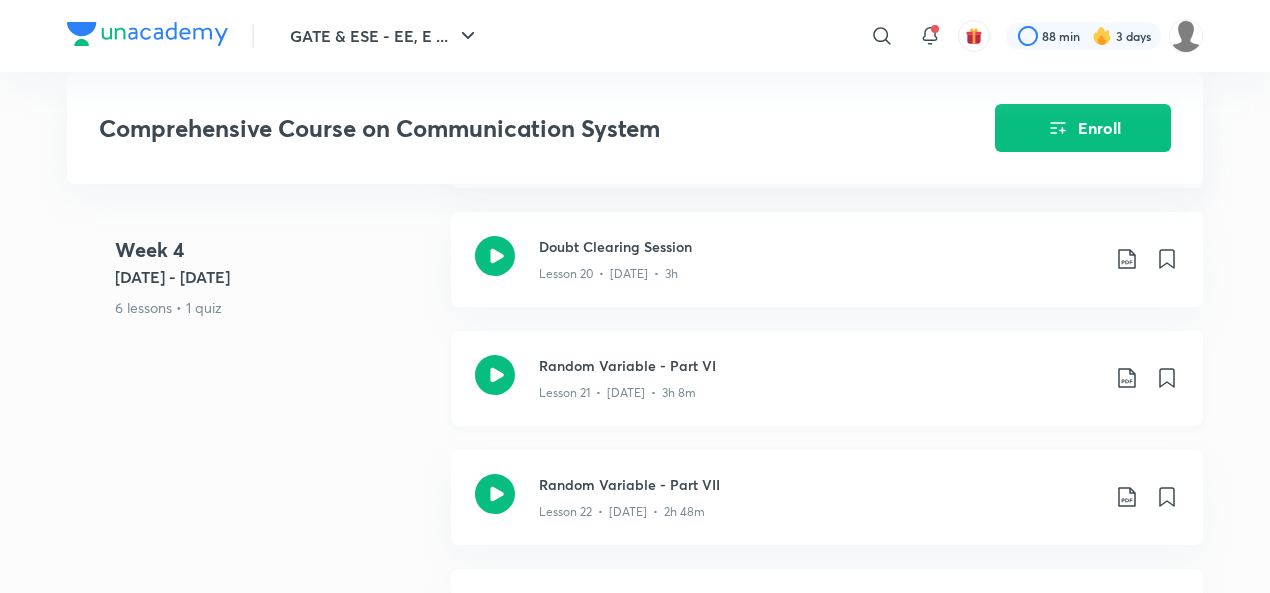 click 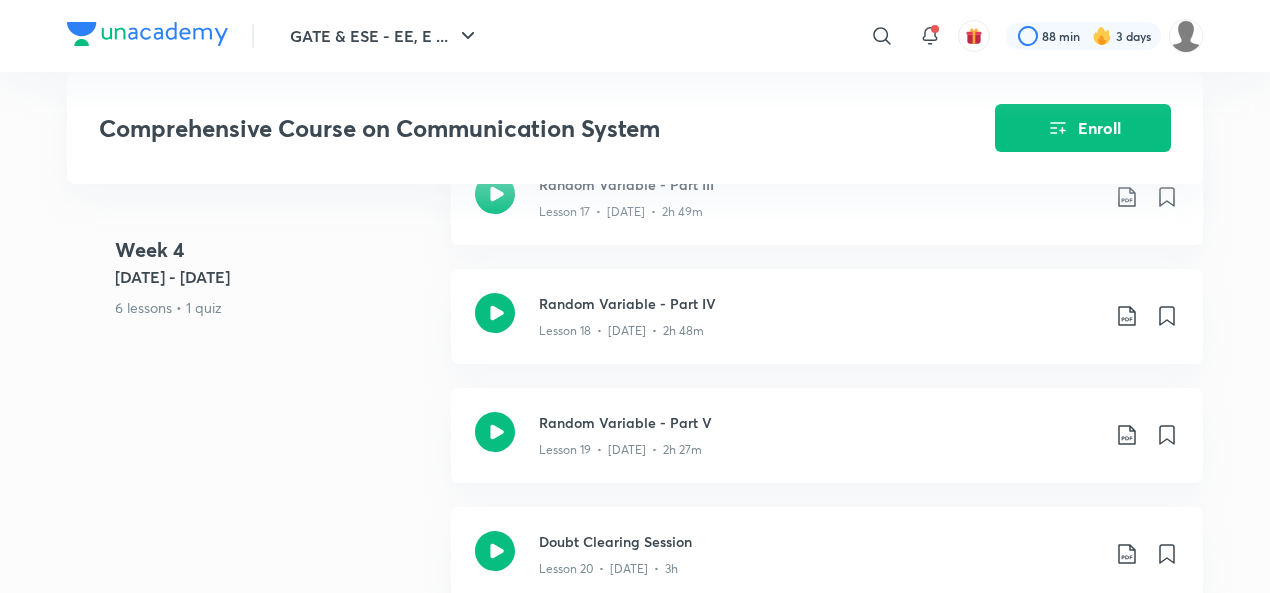 scroll, scrollTop: 3484, scrollLeft: 0, axis: vertical 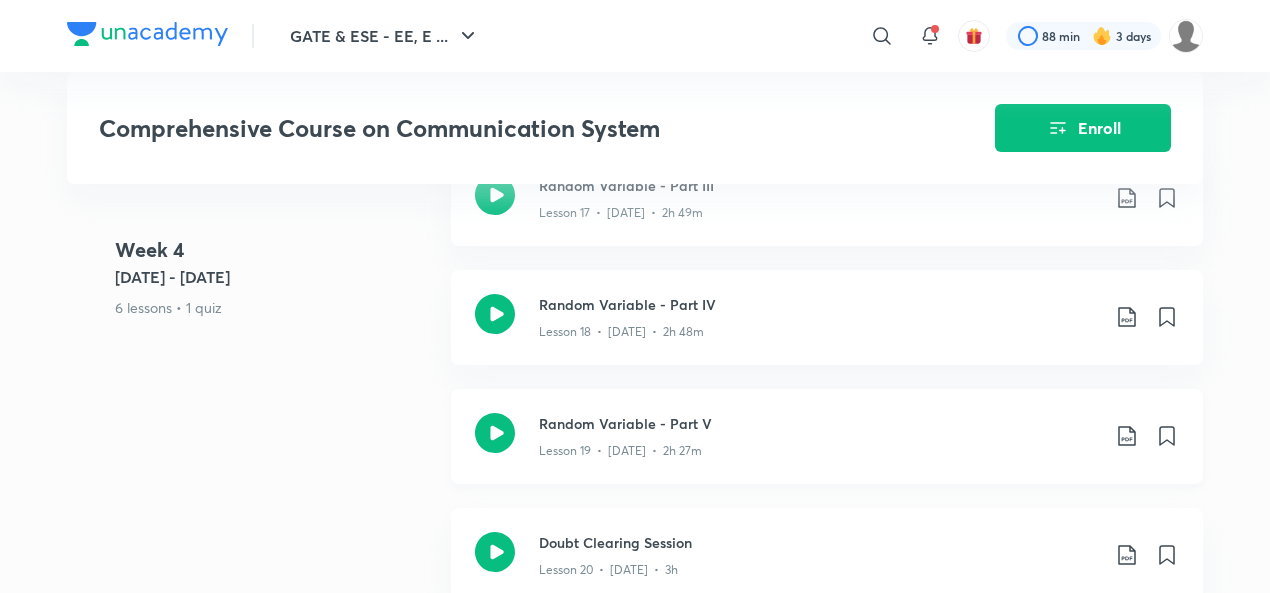 click on "Random Variable - Part V" at bounding box center [819, 423] 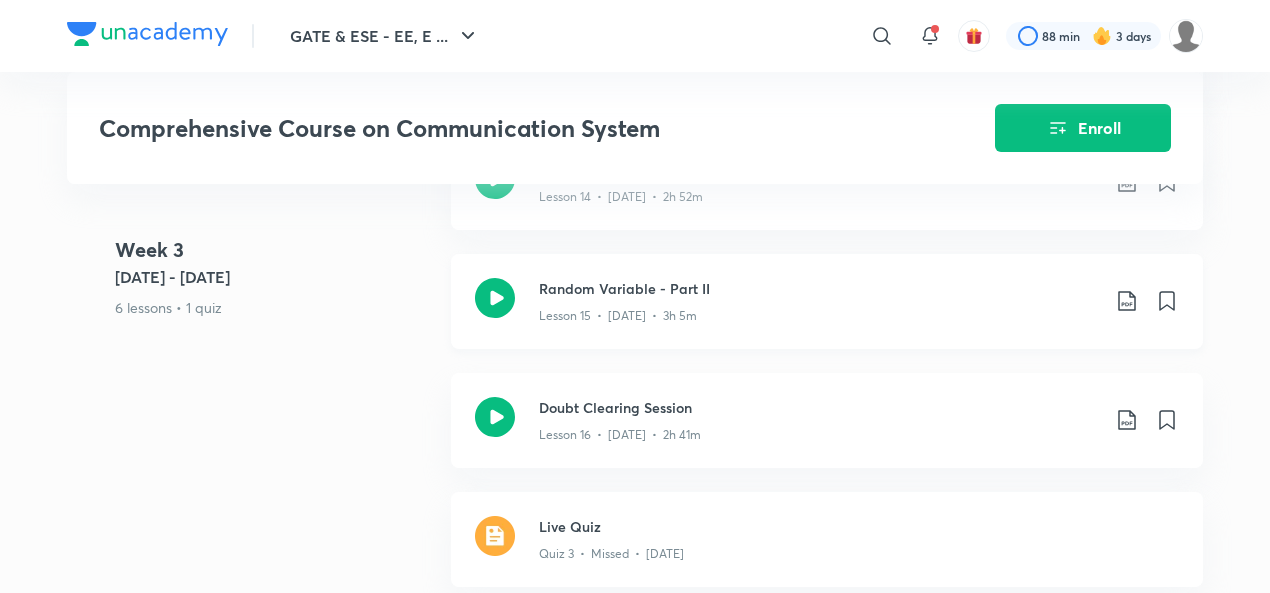 scroll, scrollTop: 2899, scrollLeft: 0, axis: vertical 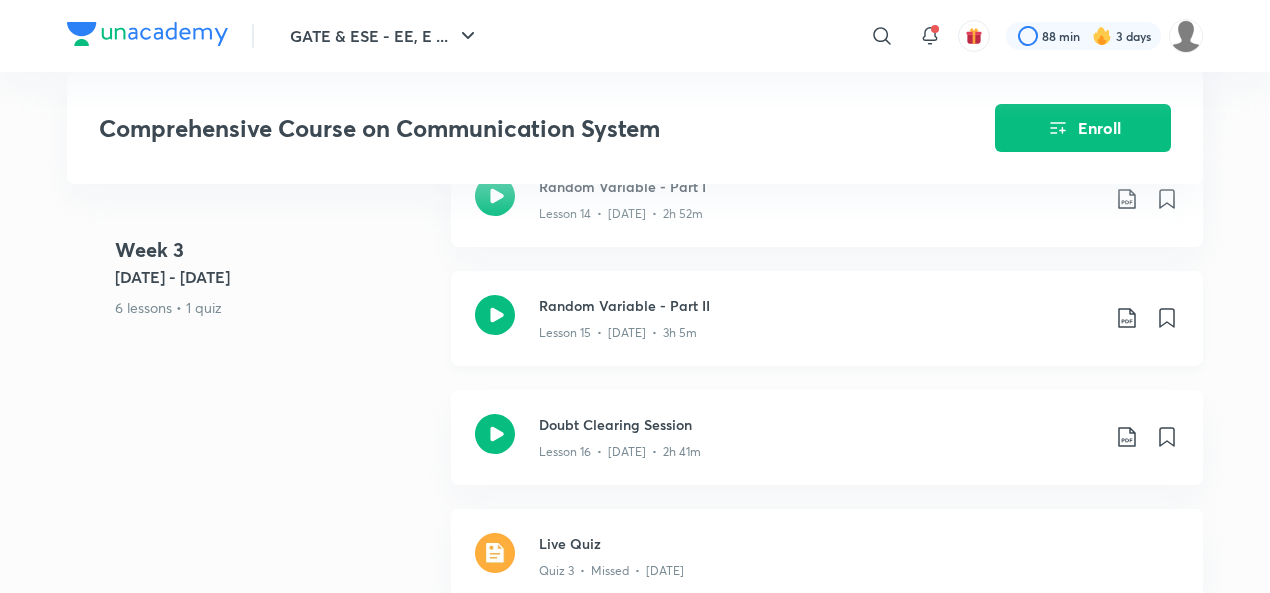 click 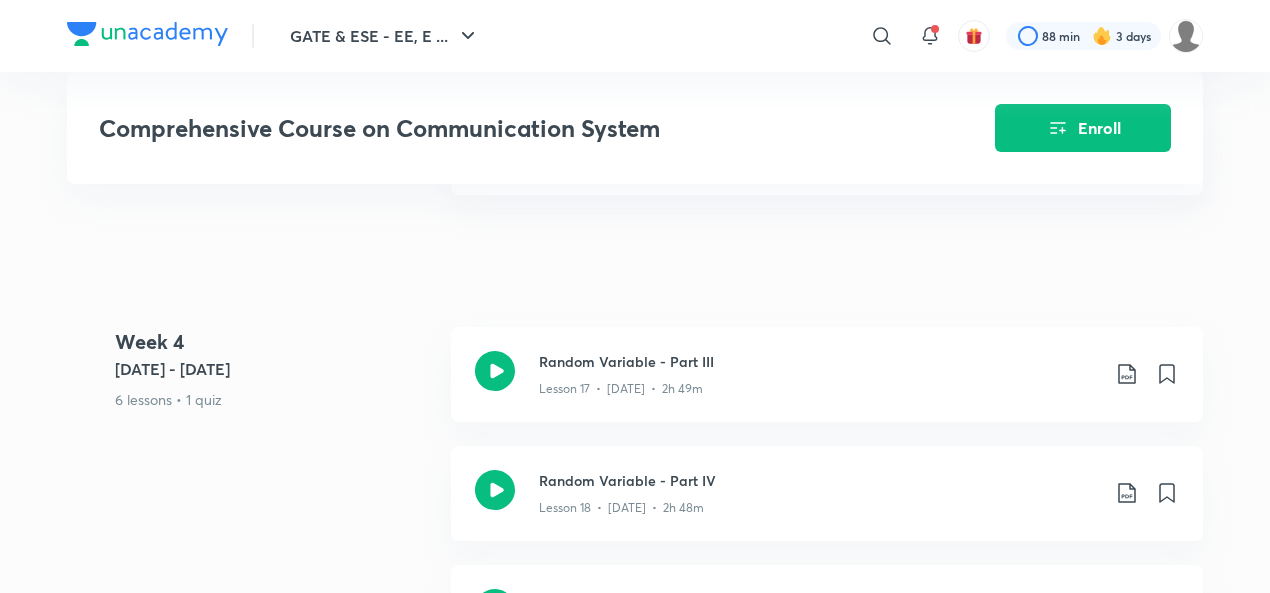 scroll, scrollTop: 3309, scrollLeft: 0, axis: vertical 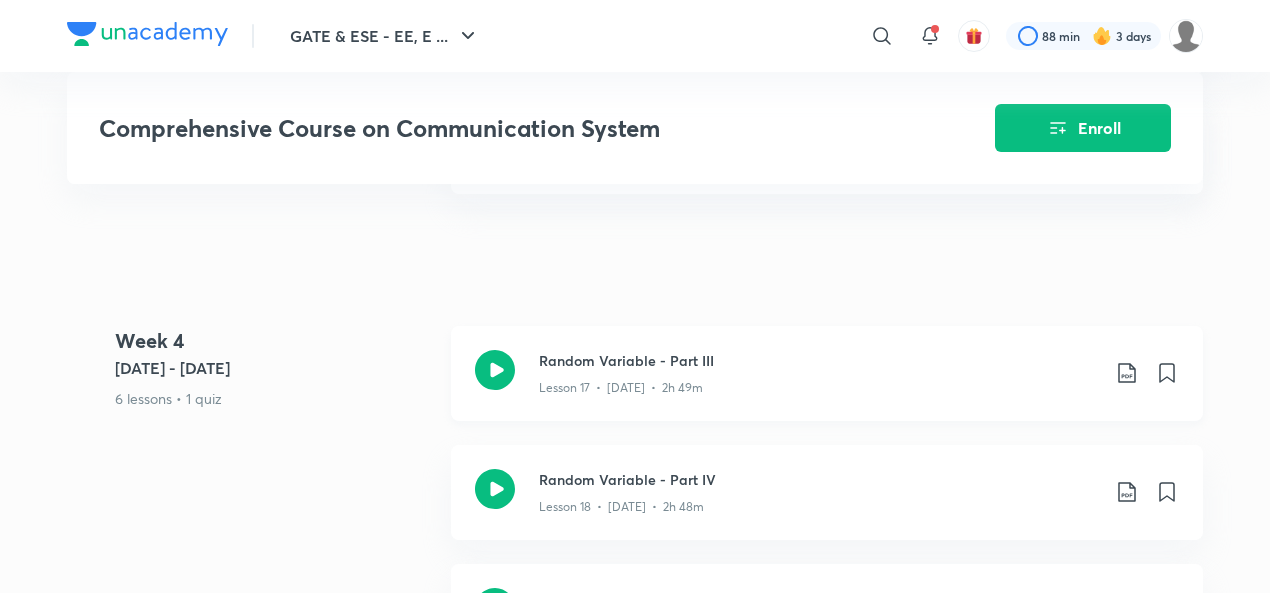 click on "Lesson 17  •  [DATE]  •  2h 49m" at bounding box center (621, 388) 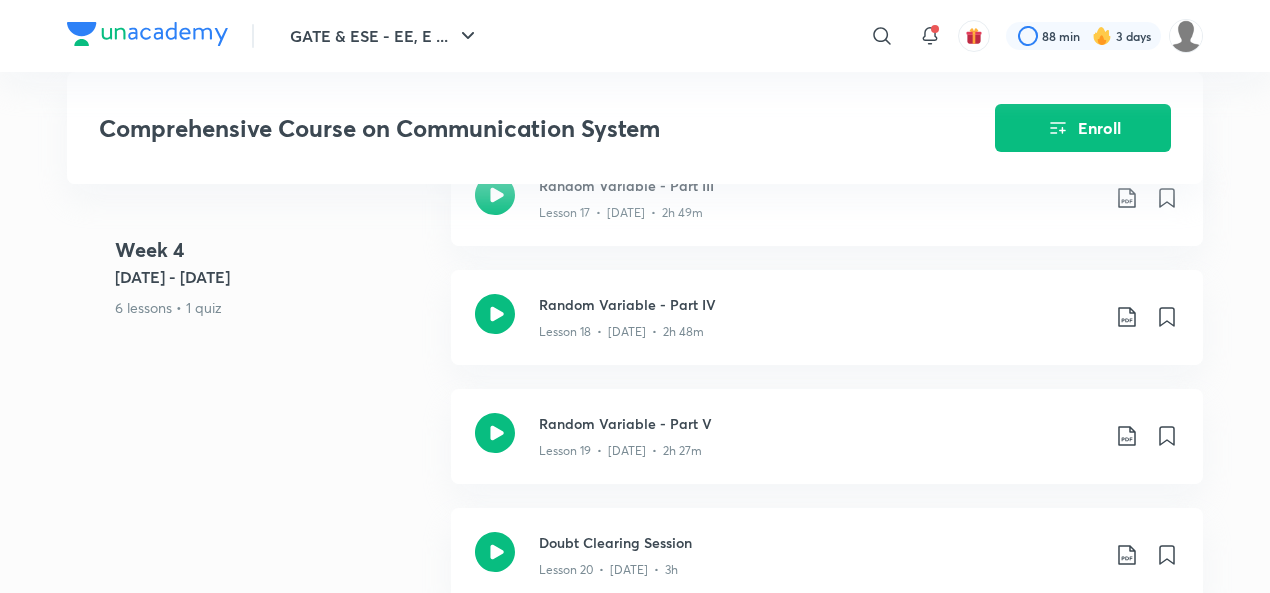 scroll, scrollTop: 3500, scrollLeft: 0, axis: vertical 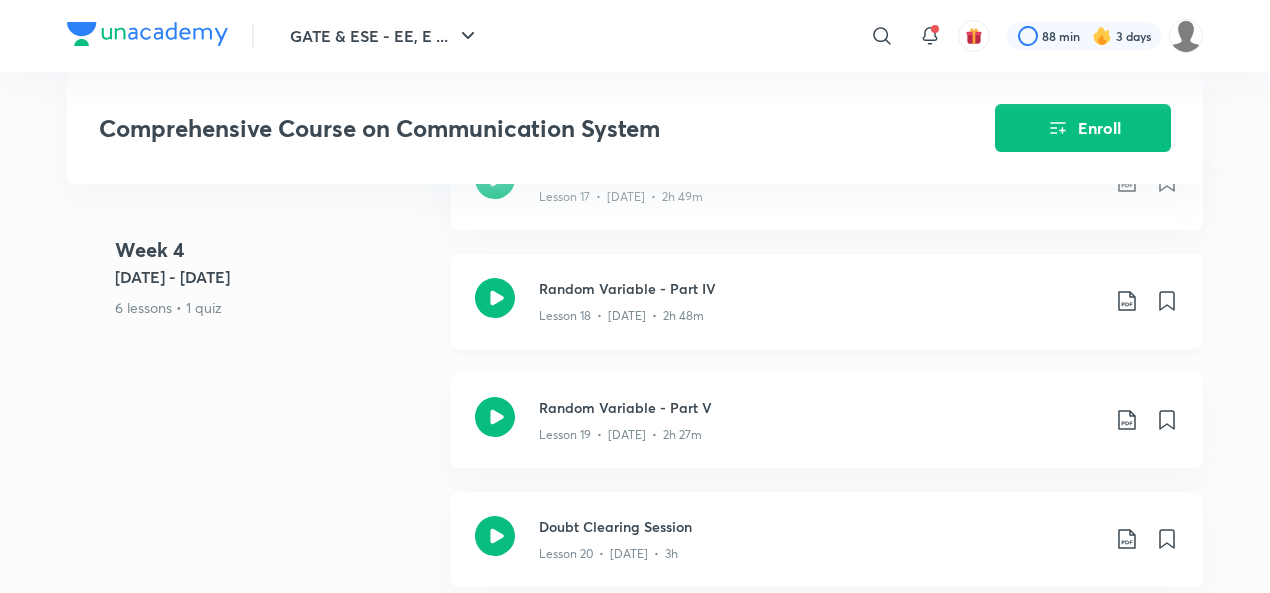 click 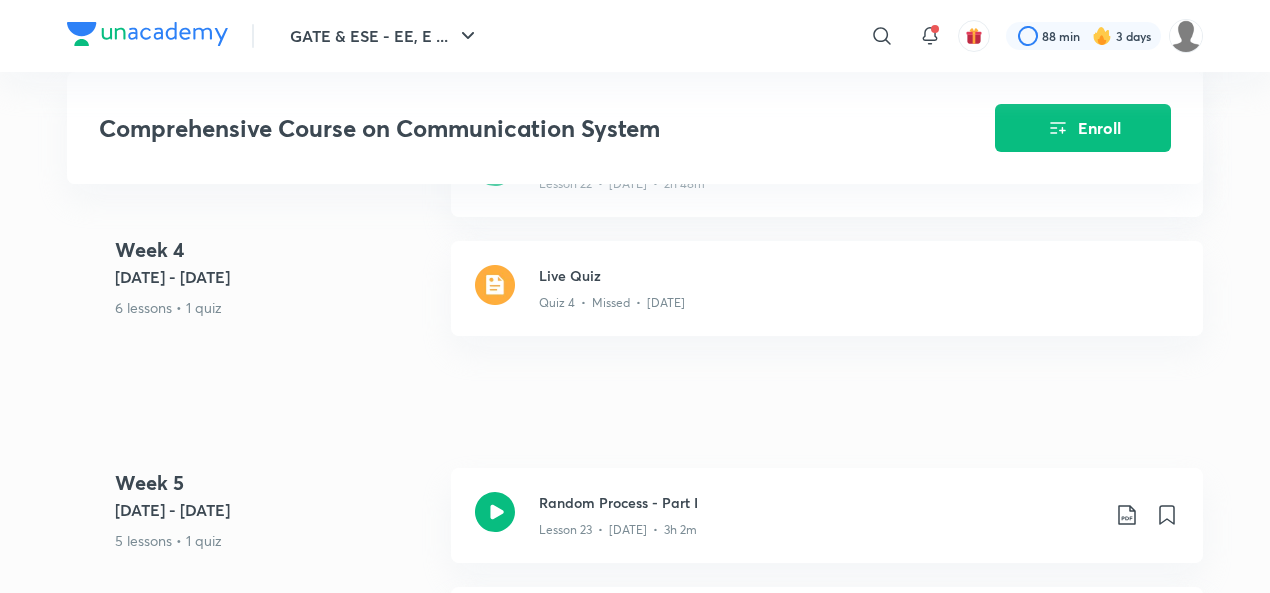 scroll, scrollTop: 4122, scrollLeft: 0, axis: vertical 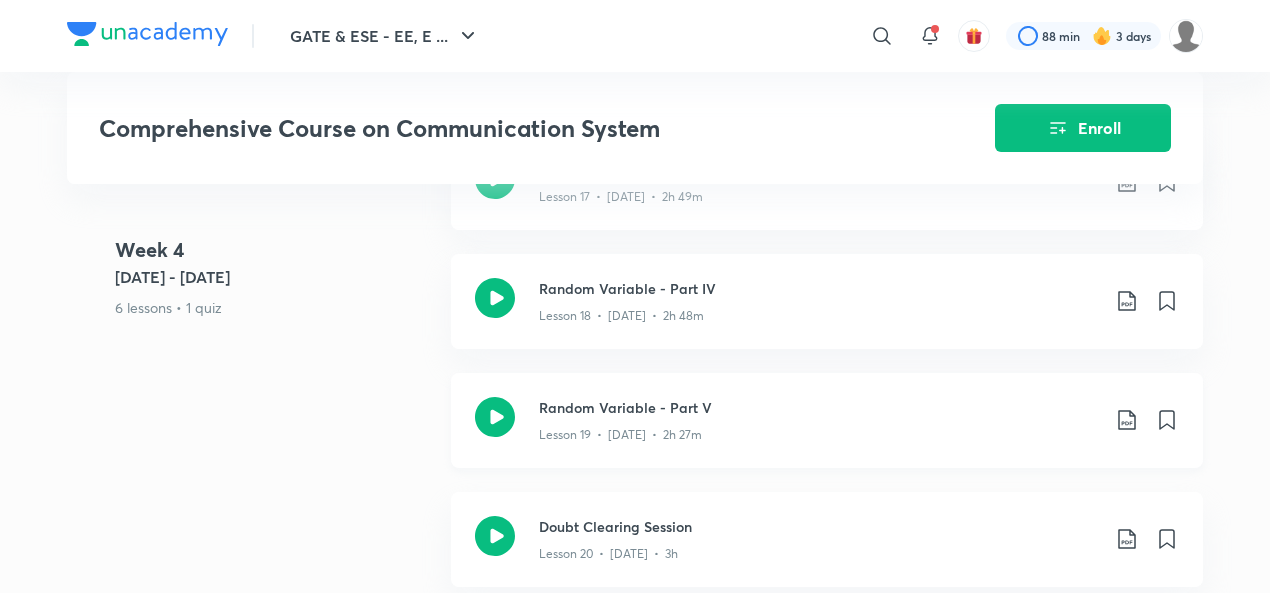 click 